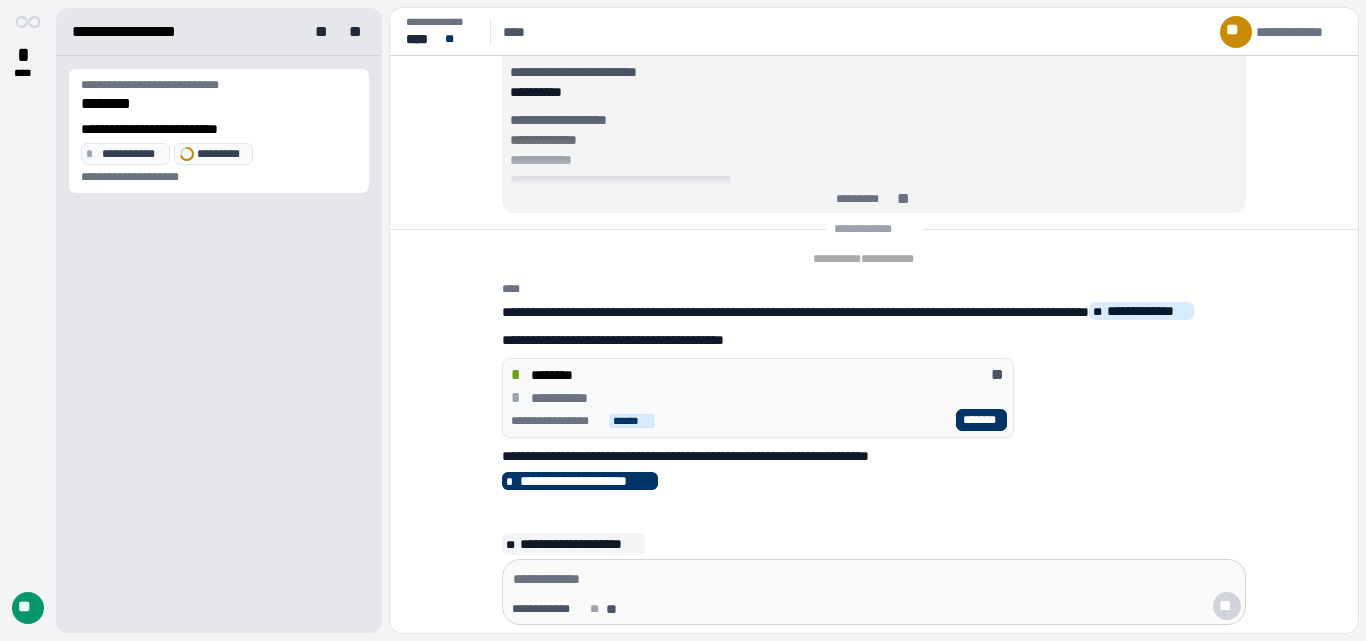 scroll, scrollTop: 0, scrollLeft: 0, axis: both 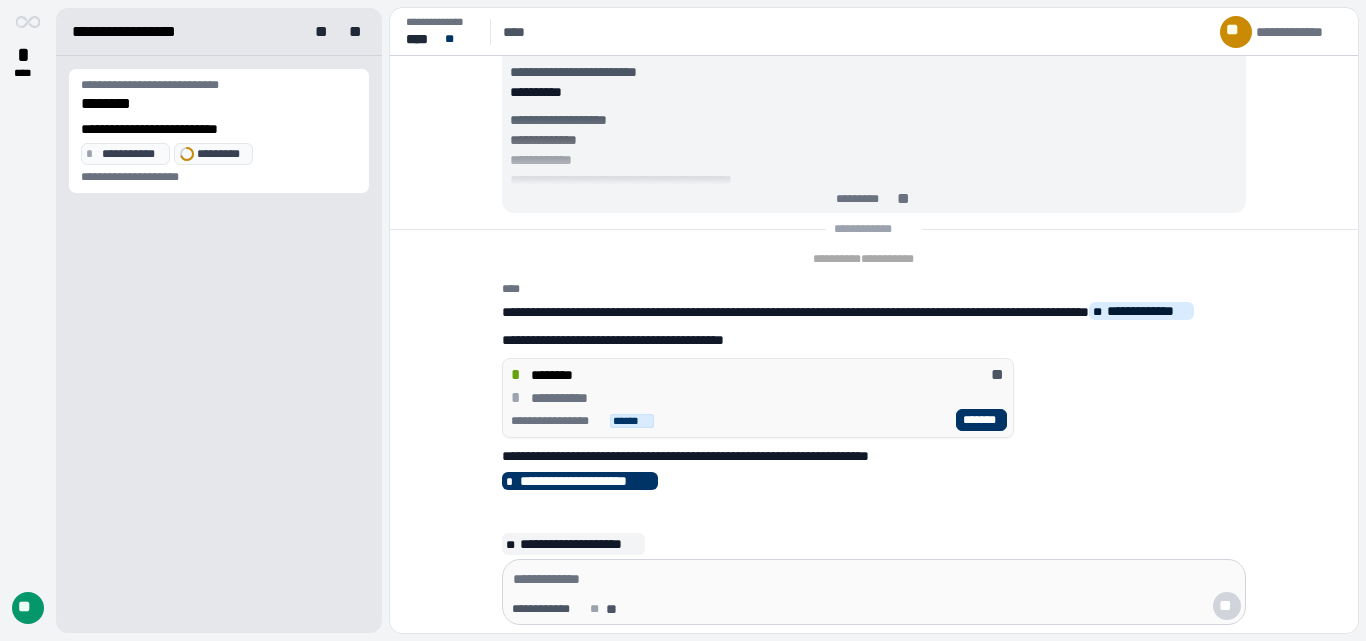 click on "*******" at bounding box center (981, 420) 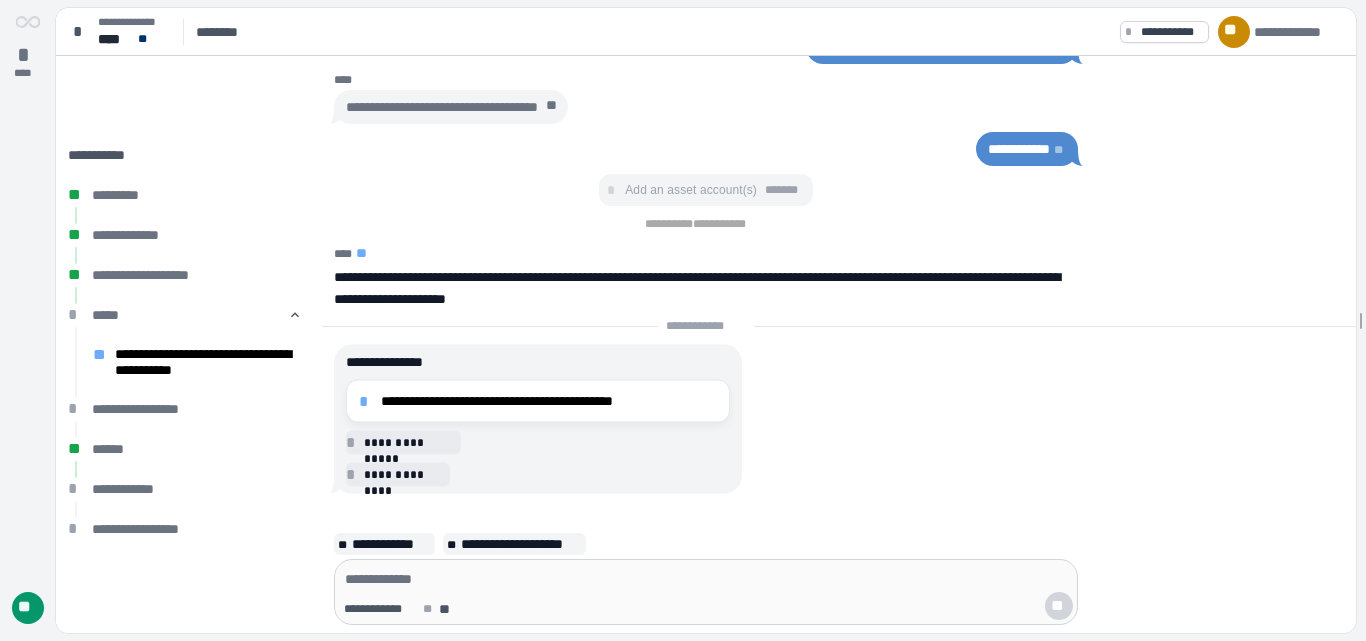 click on "**********" at bounding box center (538, 442) 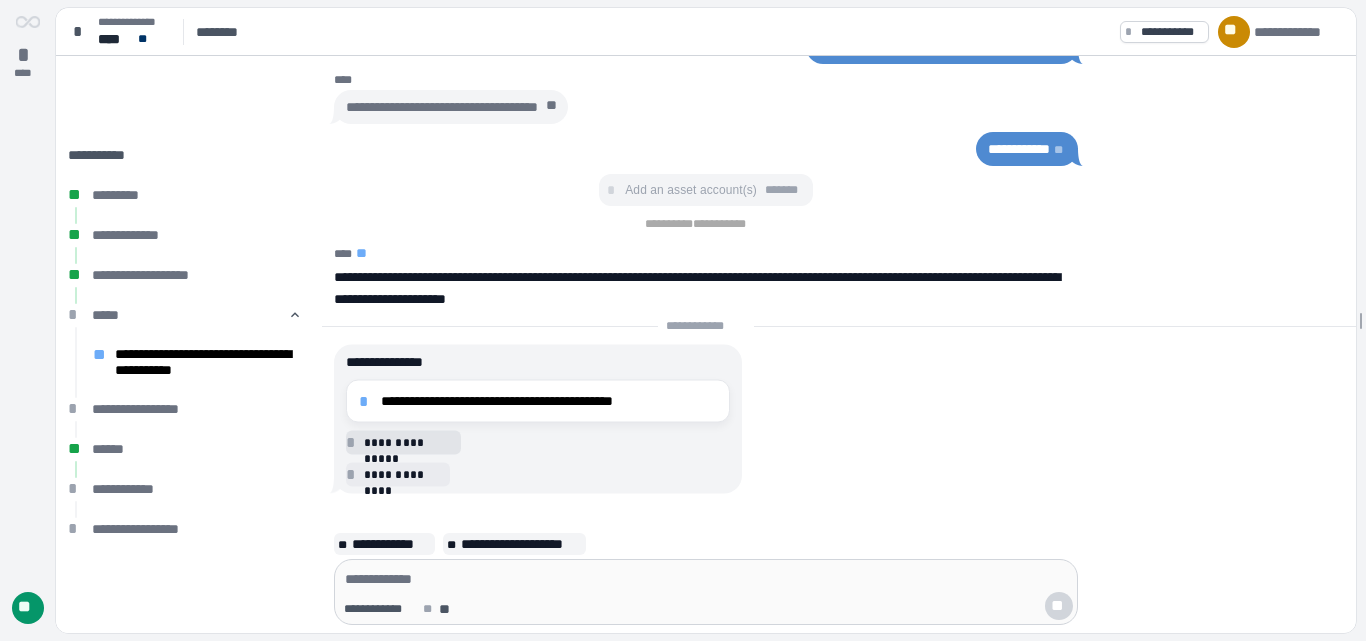 click on "**********" at bounding box center (409, 442) 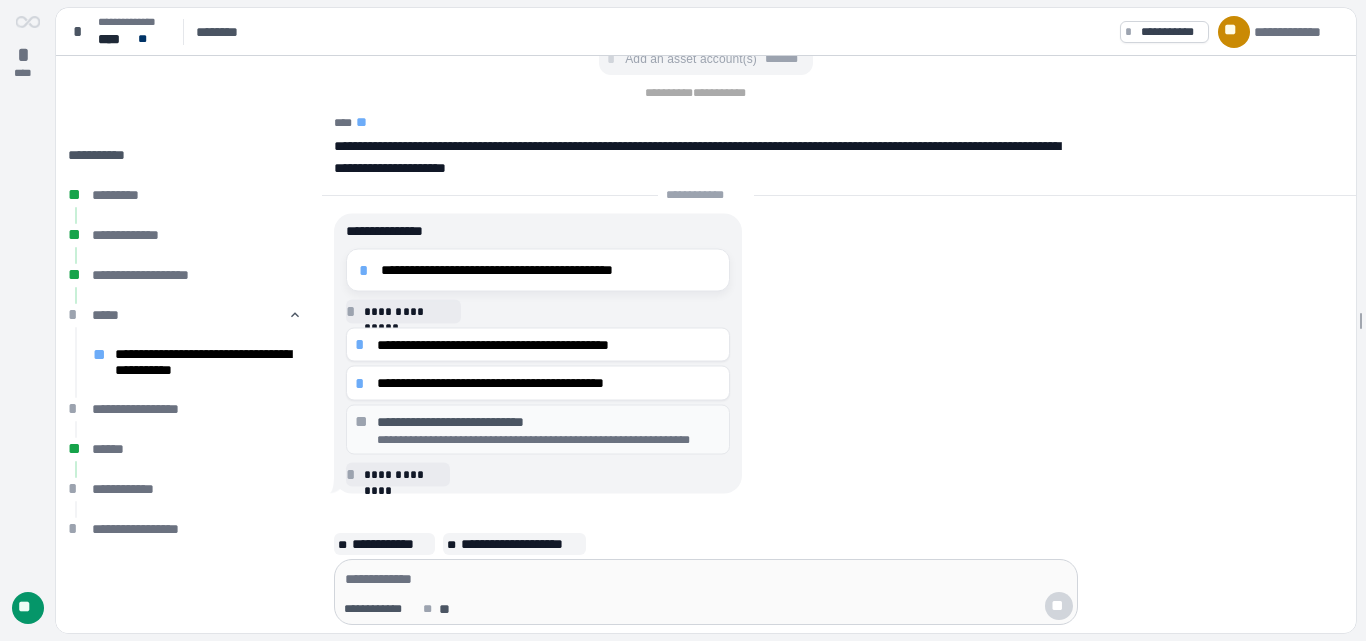 click on "**********" at bounding box center [549, 270] 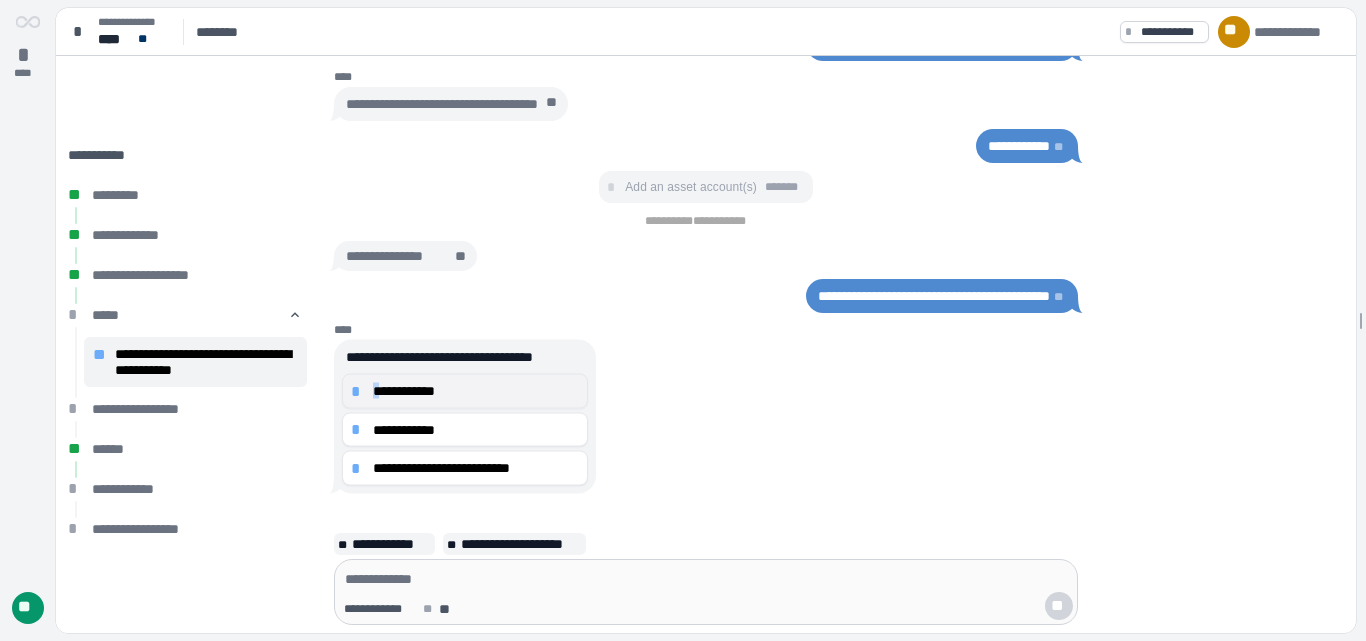 click on "**********" at bounding box center [476, 391] 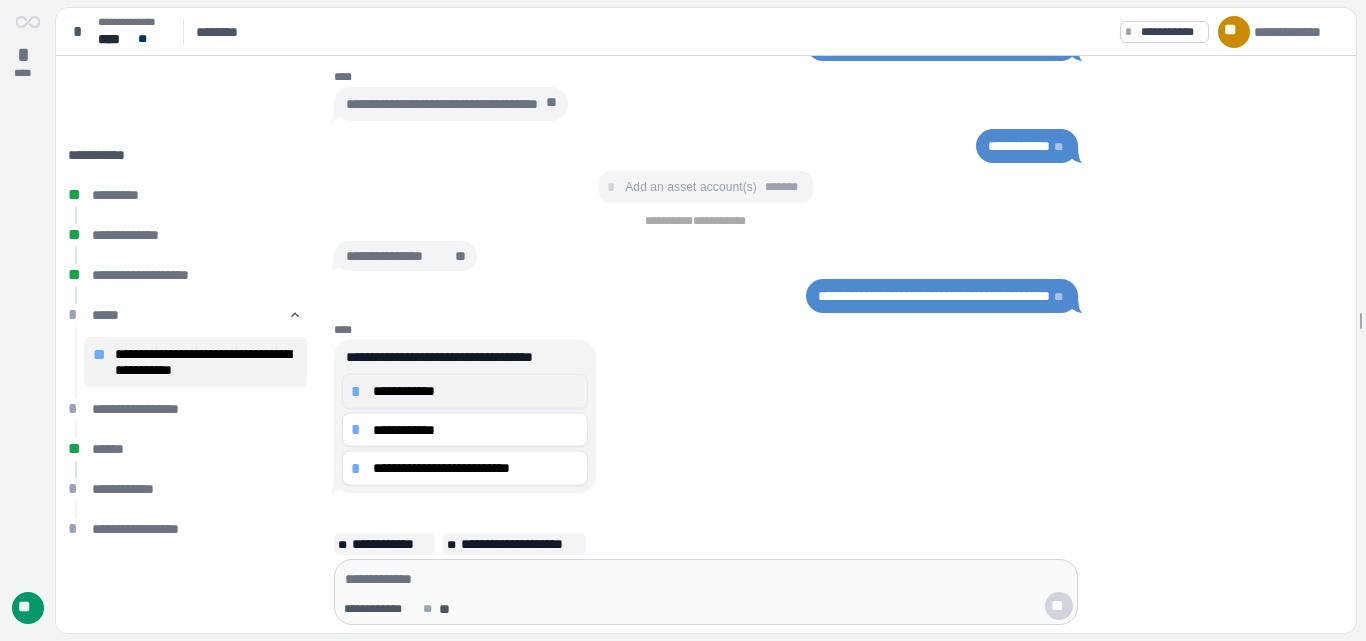 click on "**********" at bounding box center [476, 391] 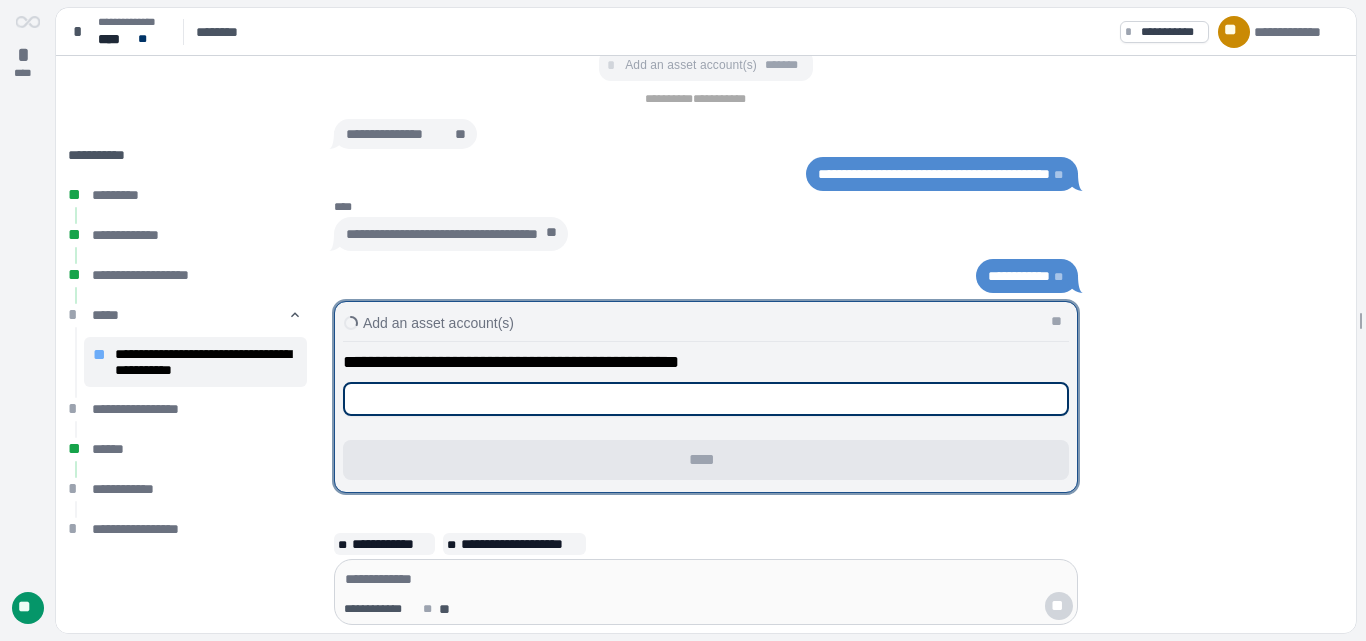 click at bounding box center (706, 399) 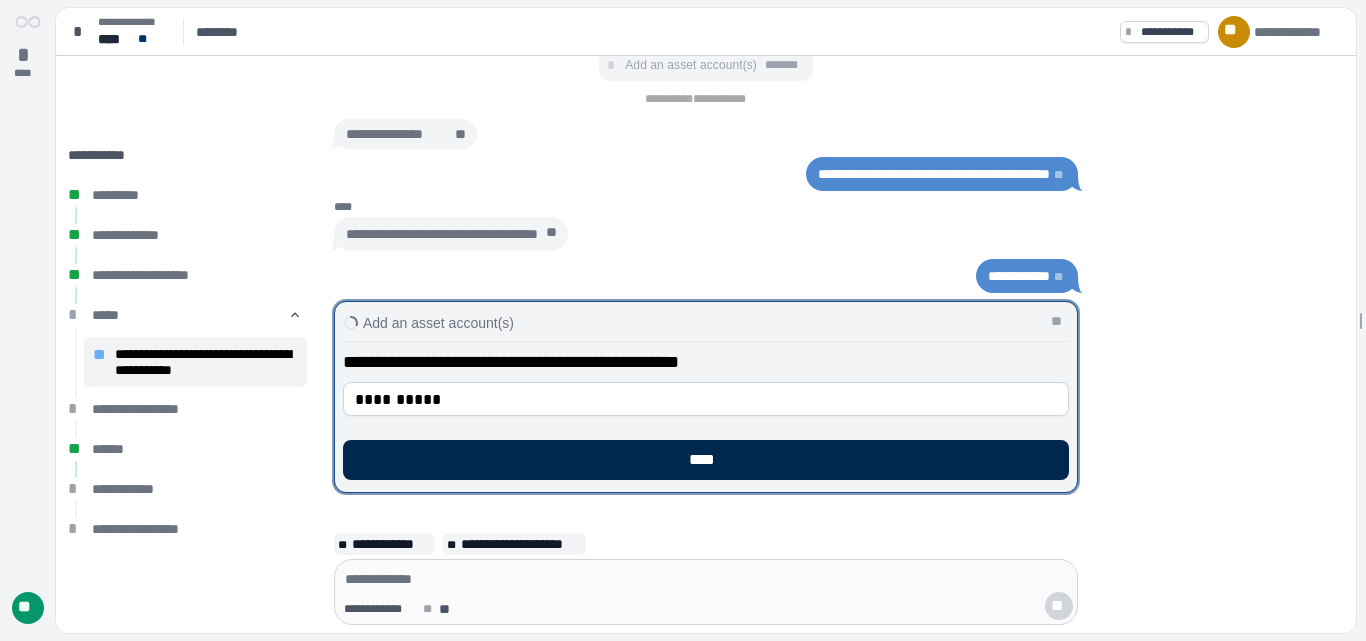 click on "****" at bounding box center [706, 460] 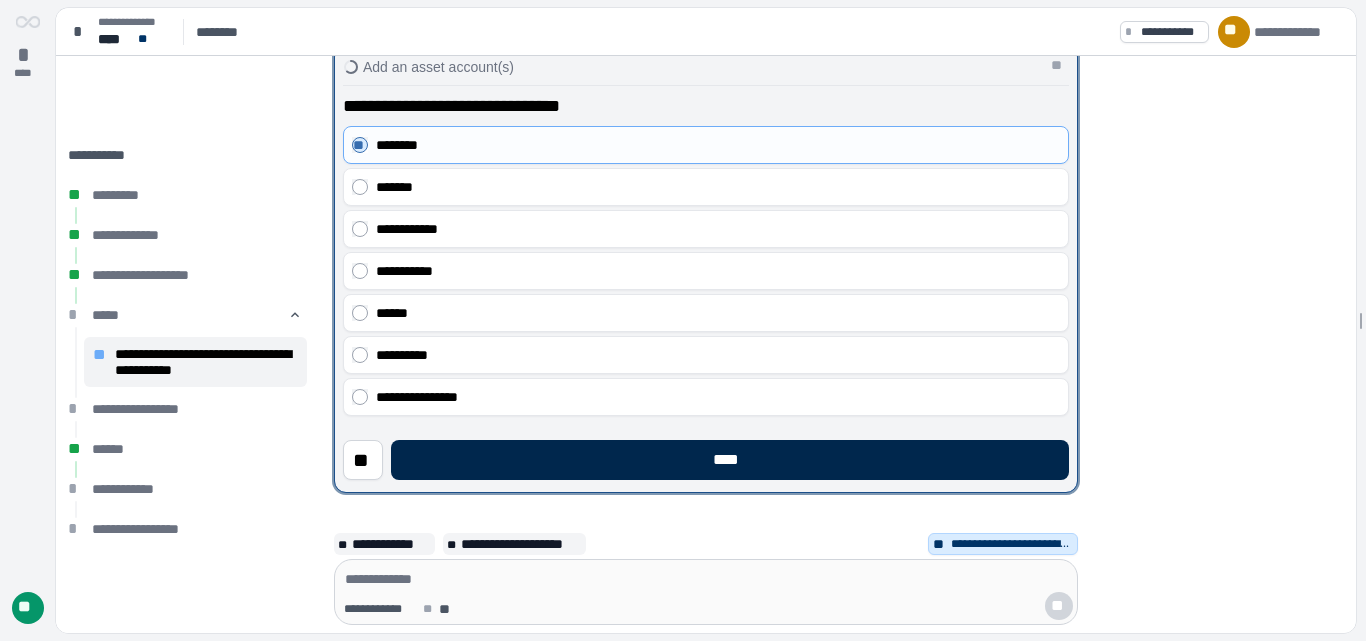 click on "****" at bounding box center [730, 460] 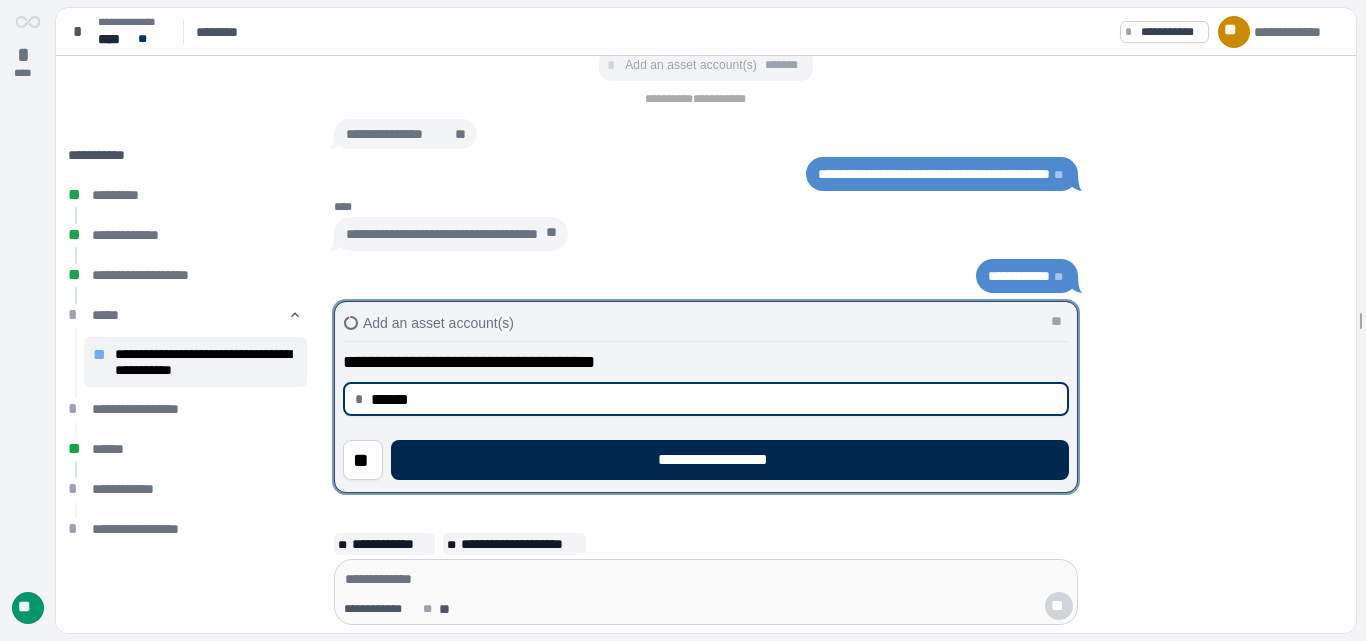 type on "******" 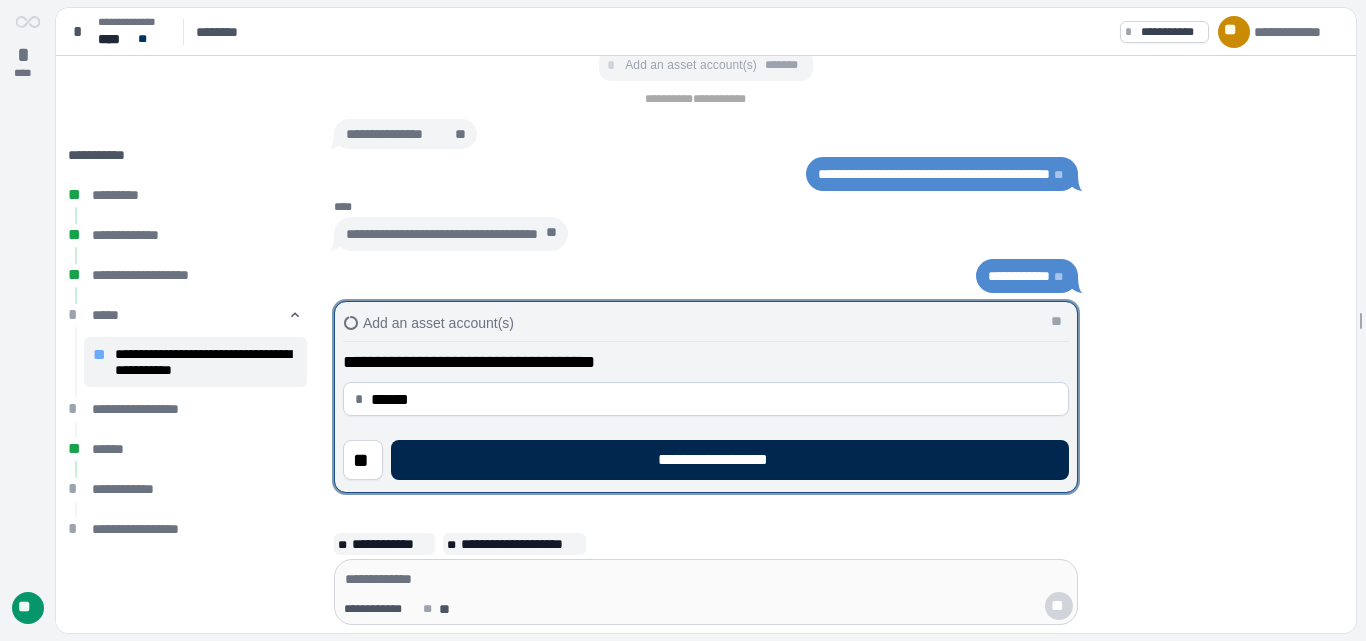 click on "**********" at bounding box center [730, 460] 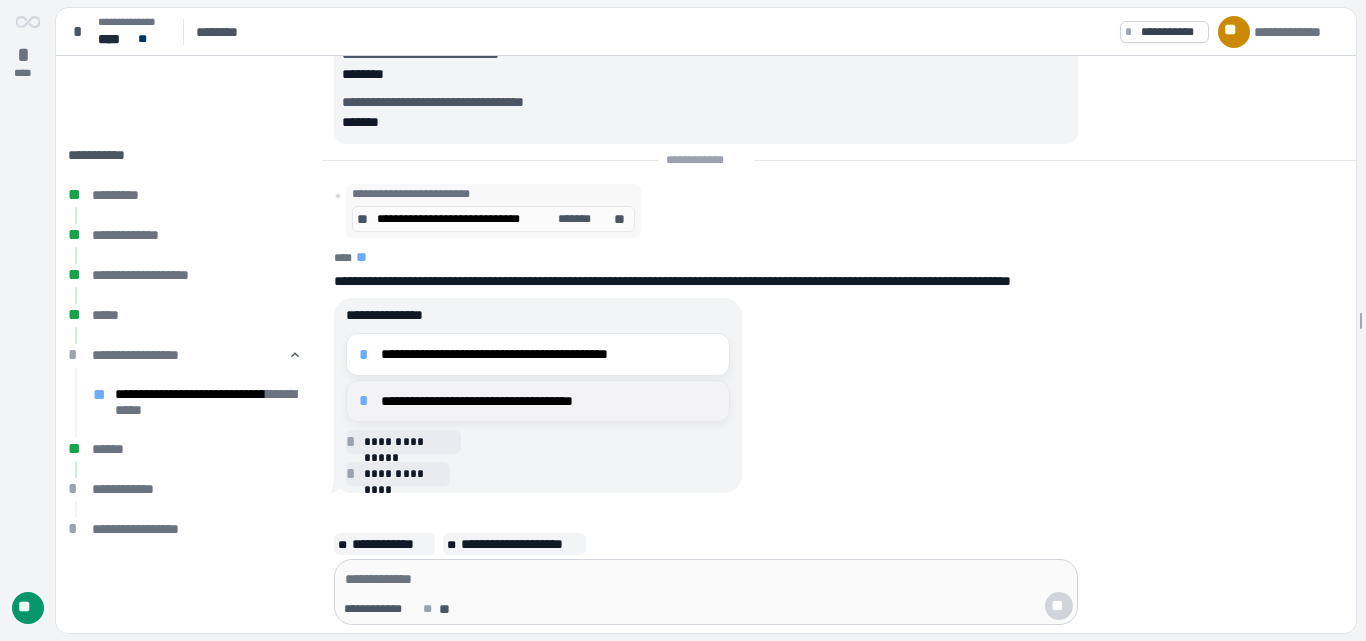 click on "**********" at bounding box center (549, 354) 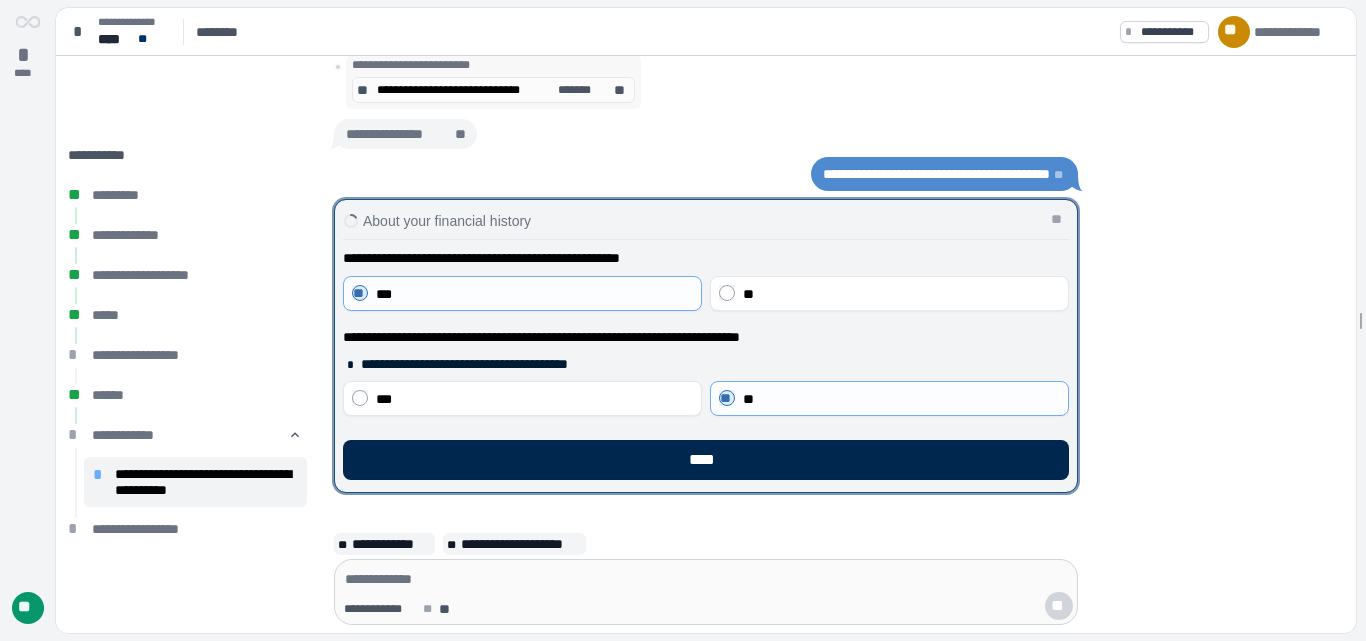 click on "****" at bounding box center [706, 460] 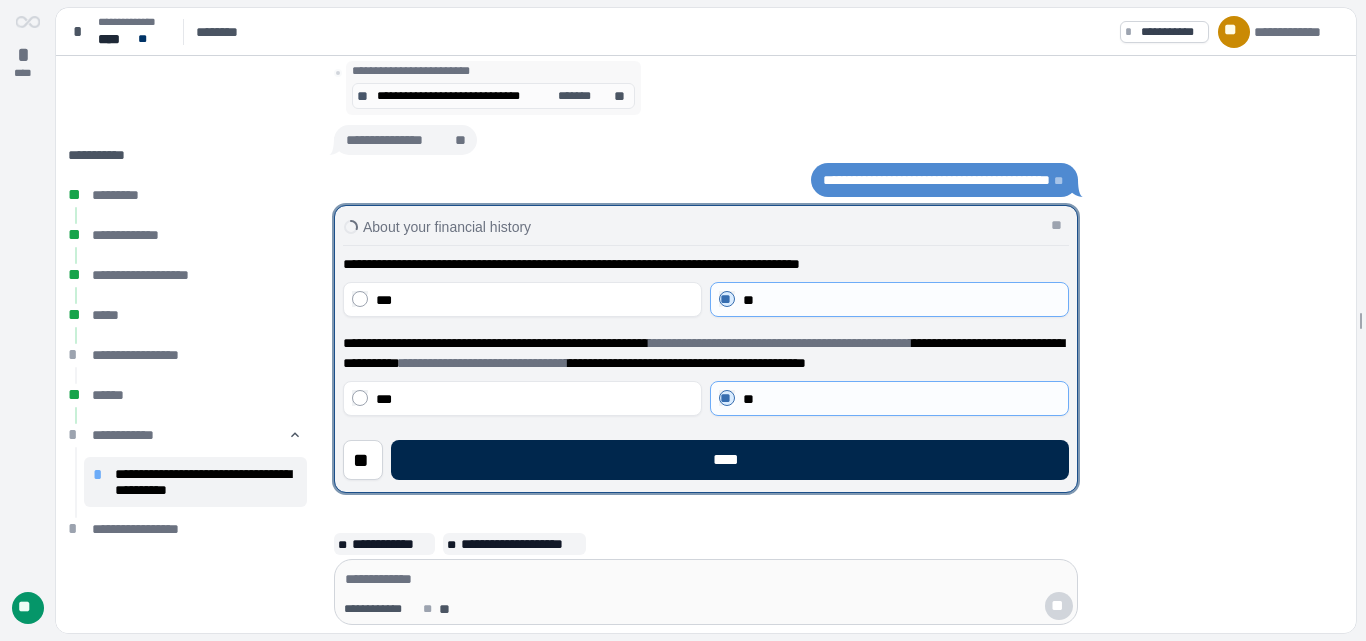 click on "****" at bounding box center (730, 460) 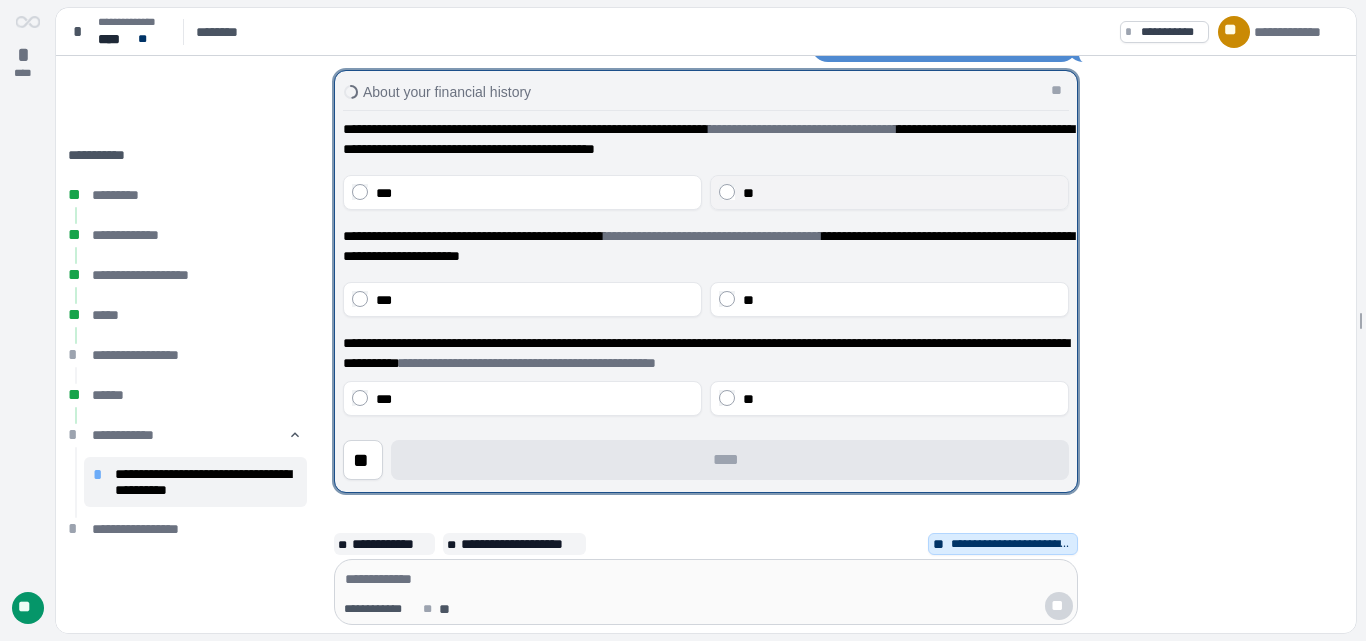 click on "**" at bounding box center (889, 192) 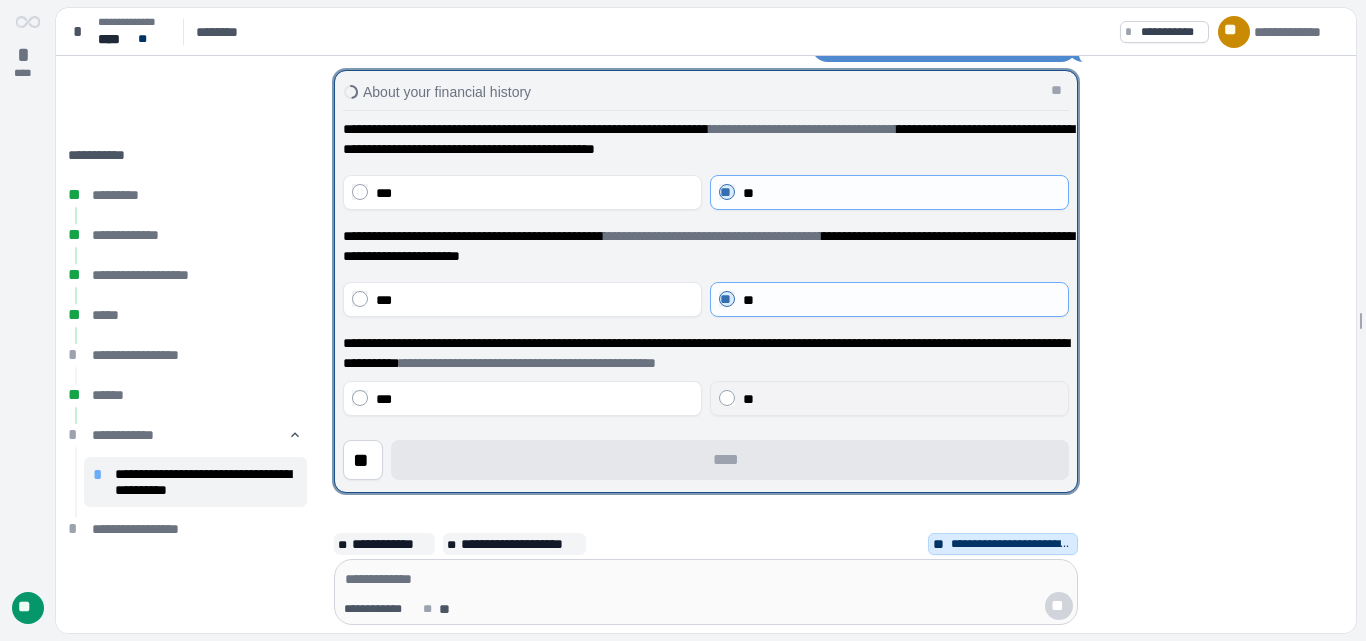 click on "**" at bounding box center (889, 398) 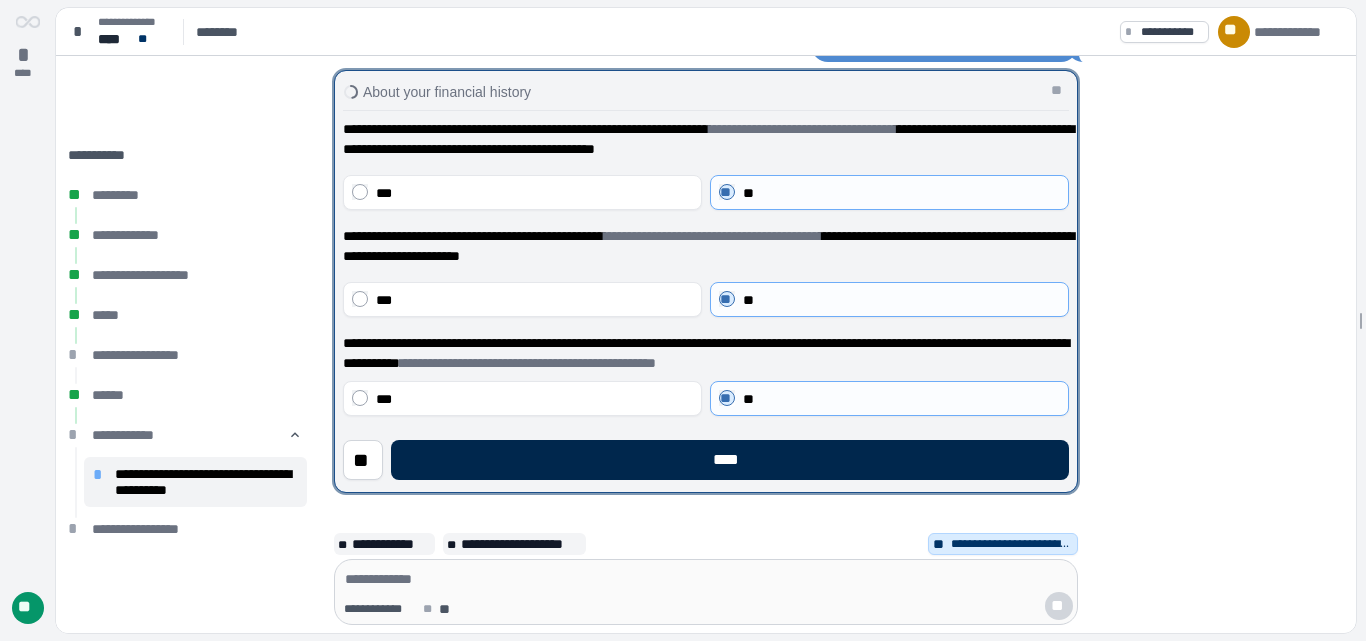 click on "****" at bounding box center [730, 460] 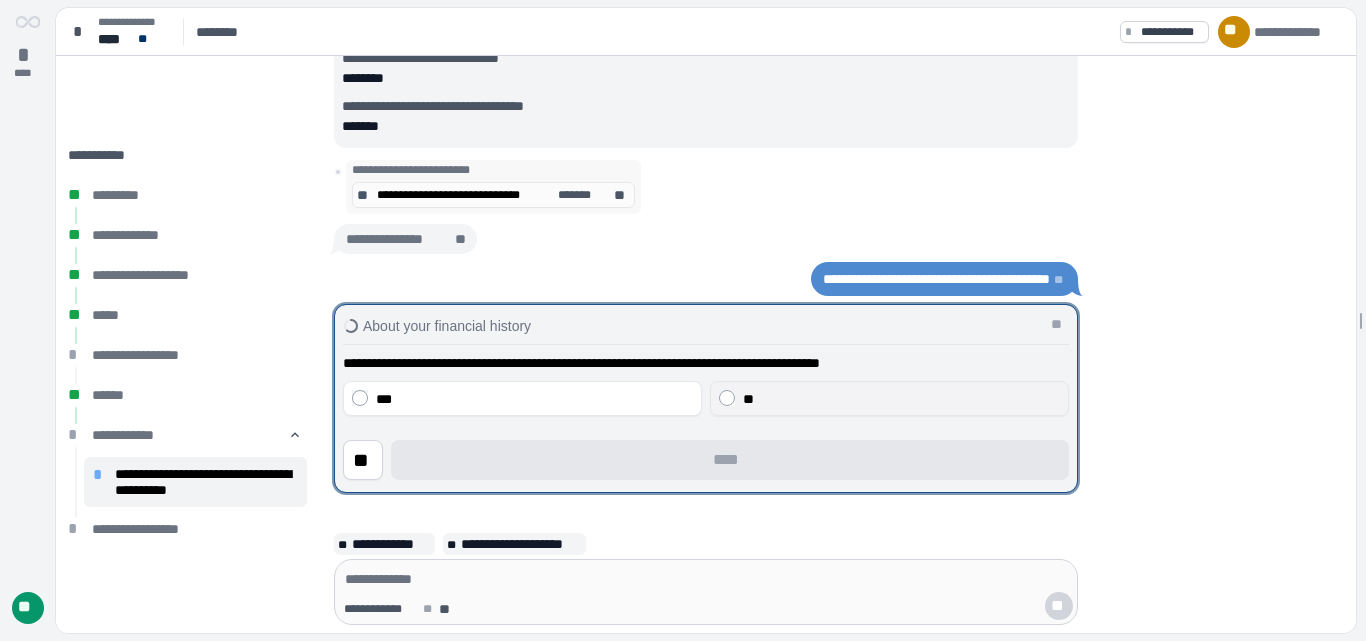 click on "**" at bounding box center [748, 399] 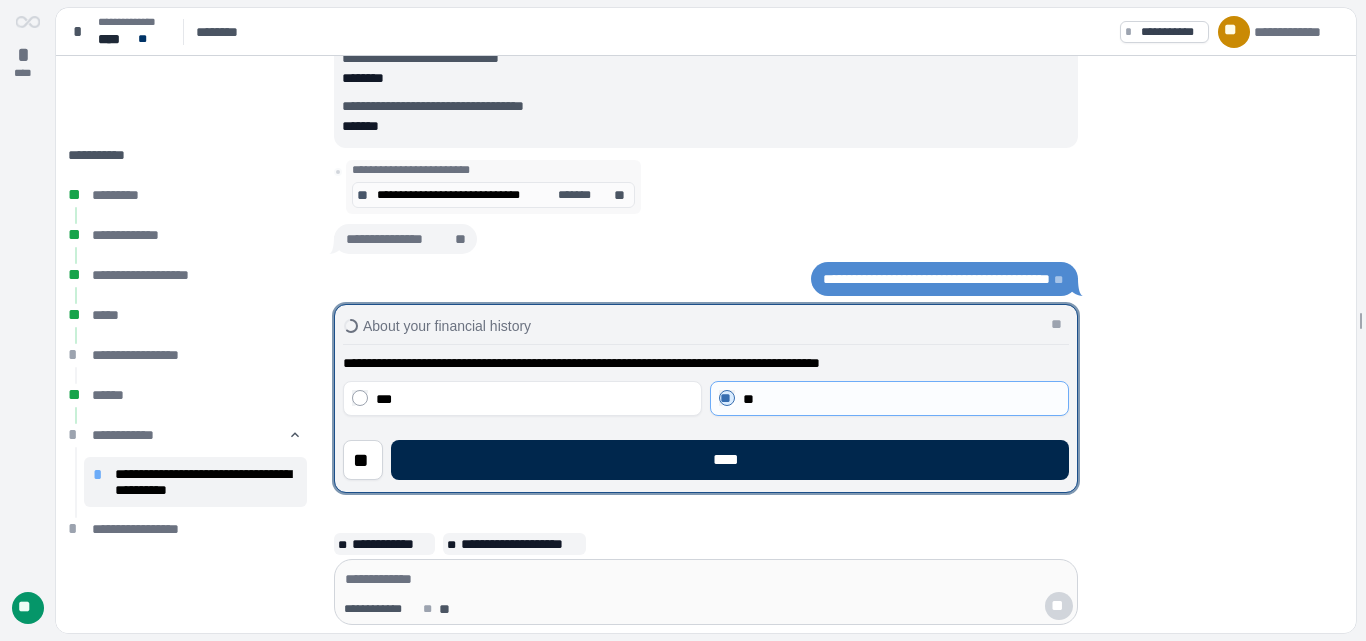 click on "****" at bounding box center (730, 460) 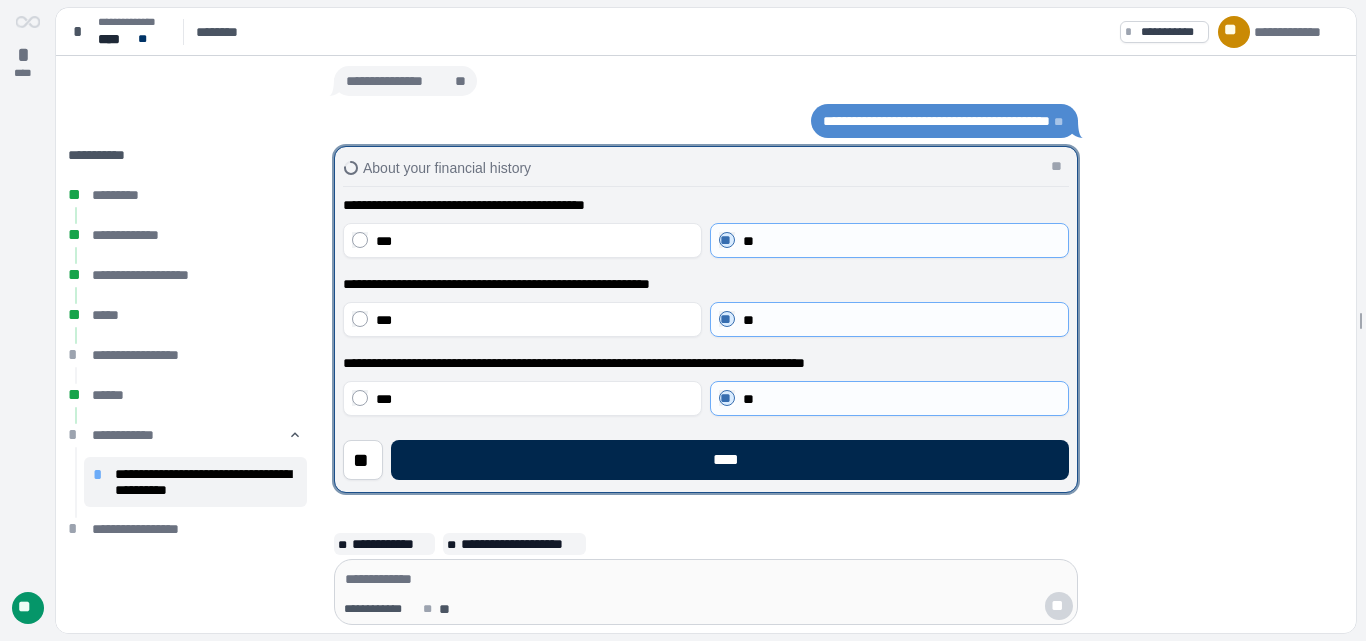 click on "****" at bounding box center [730, 460] 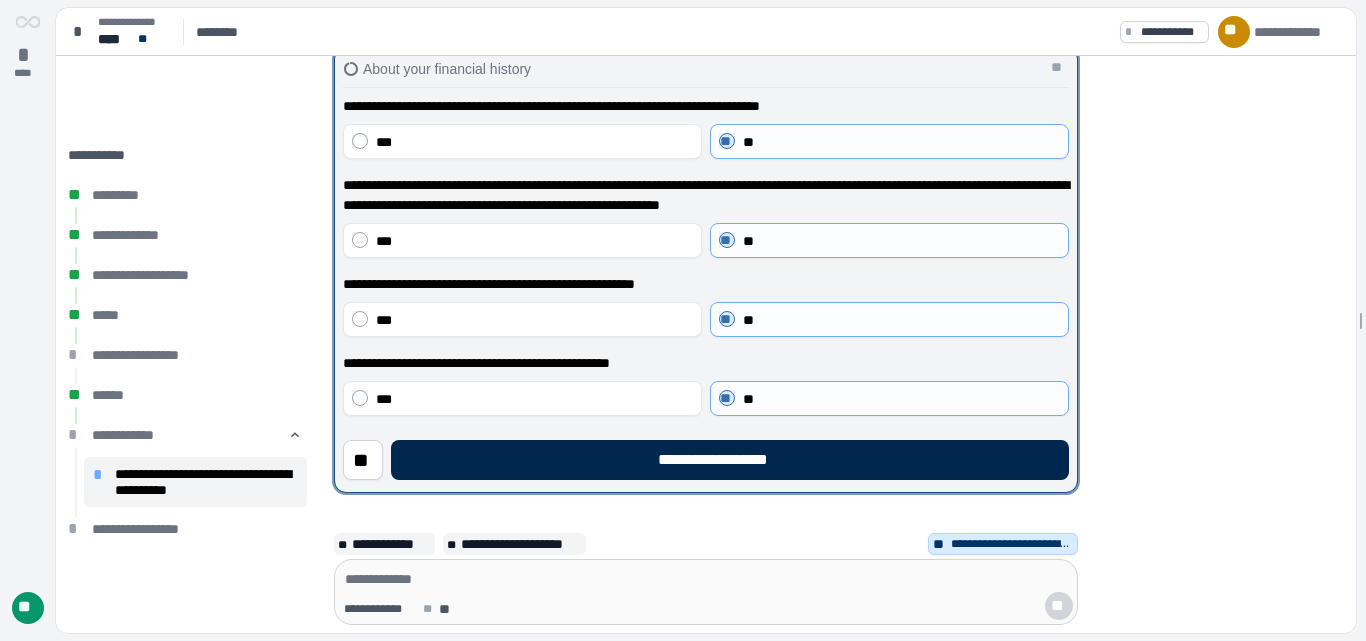 click on "**********" at bounding box center [730, 460] 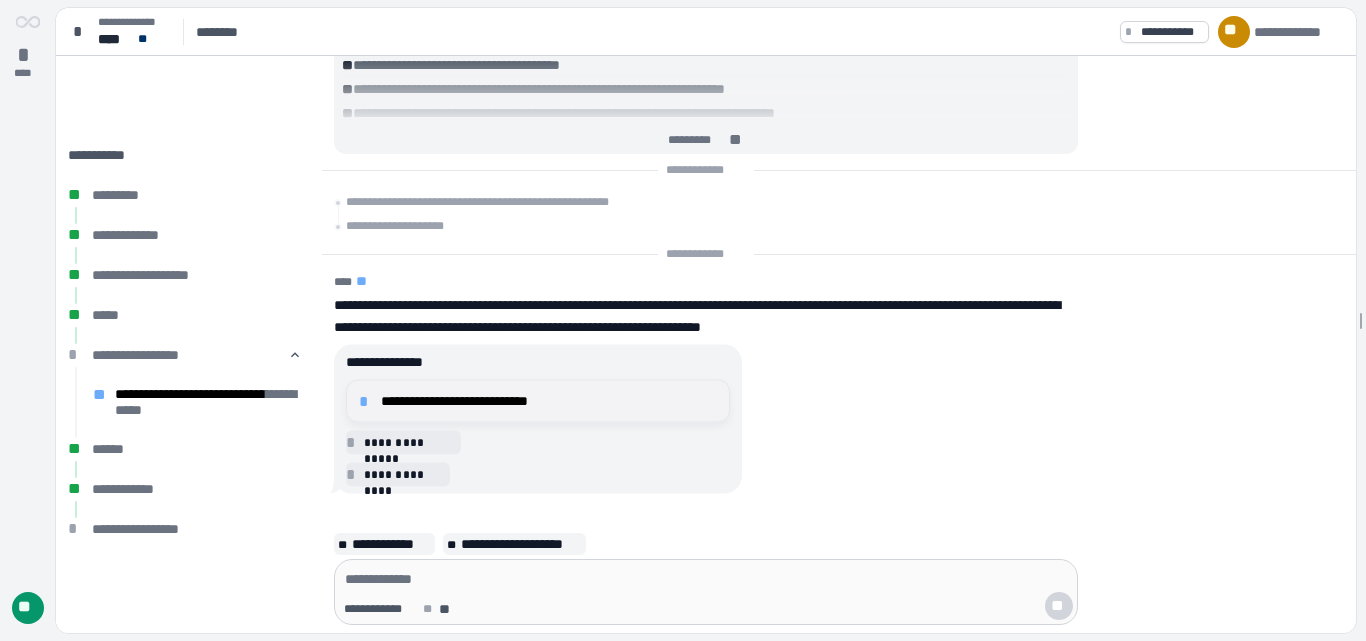 click on "**********" at bounding box center [549, 401] 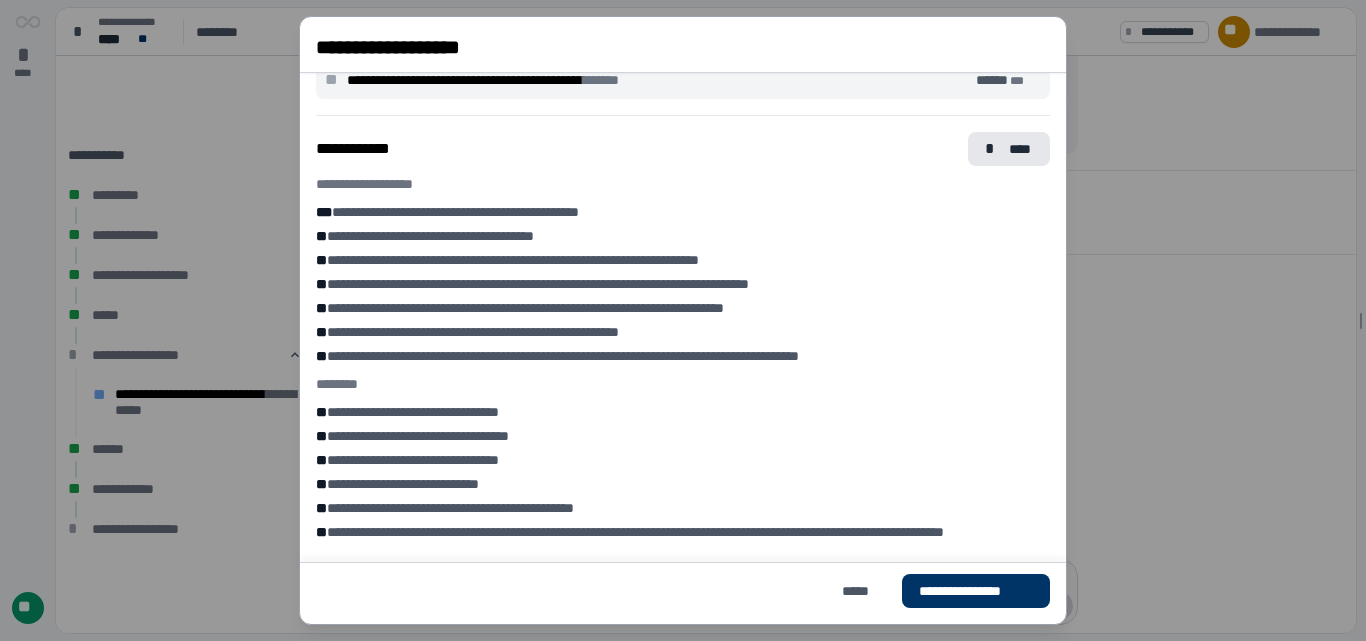 scroll, scrollTop: 952, scrollLeft: 0, axis: vertical 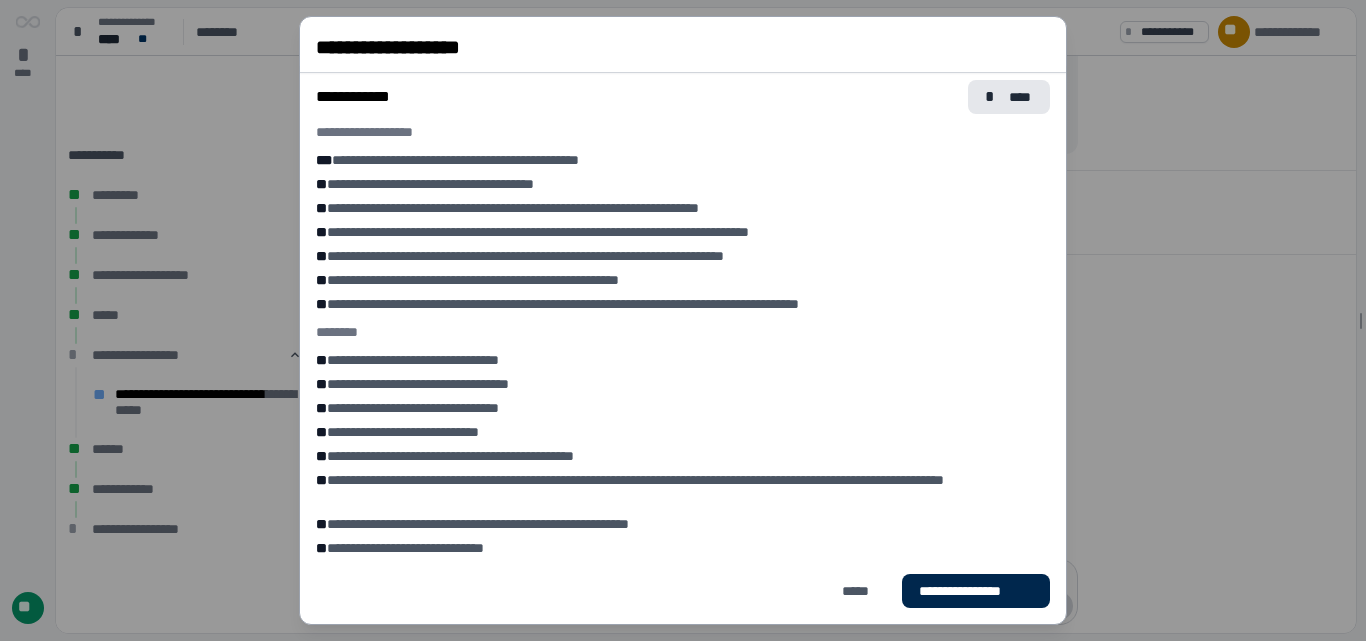click on "**********" at bounding box center [976, 591] 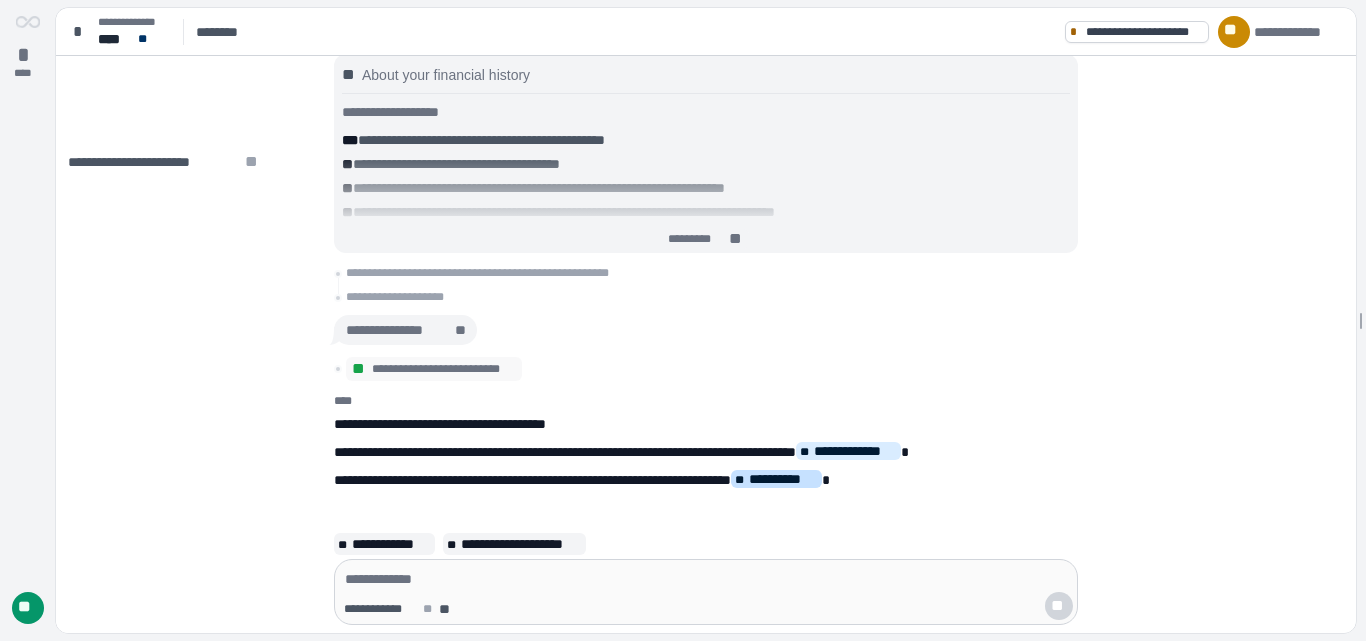 click on "**********" at bounding box center (783, 479) 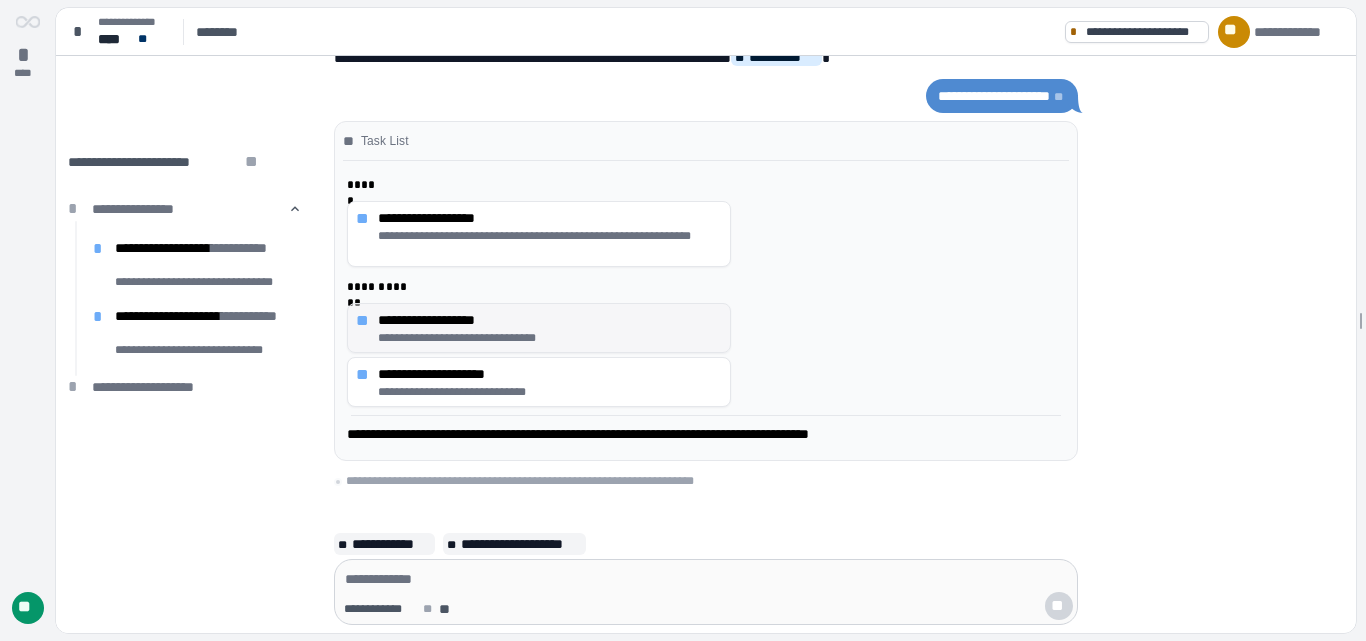 click on "**********" at bounding box center [550, 338] 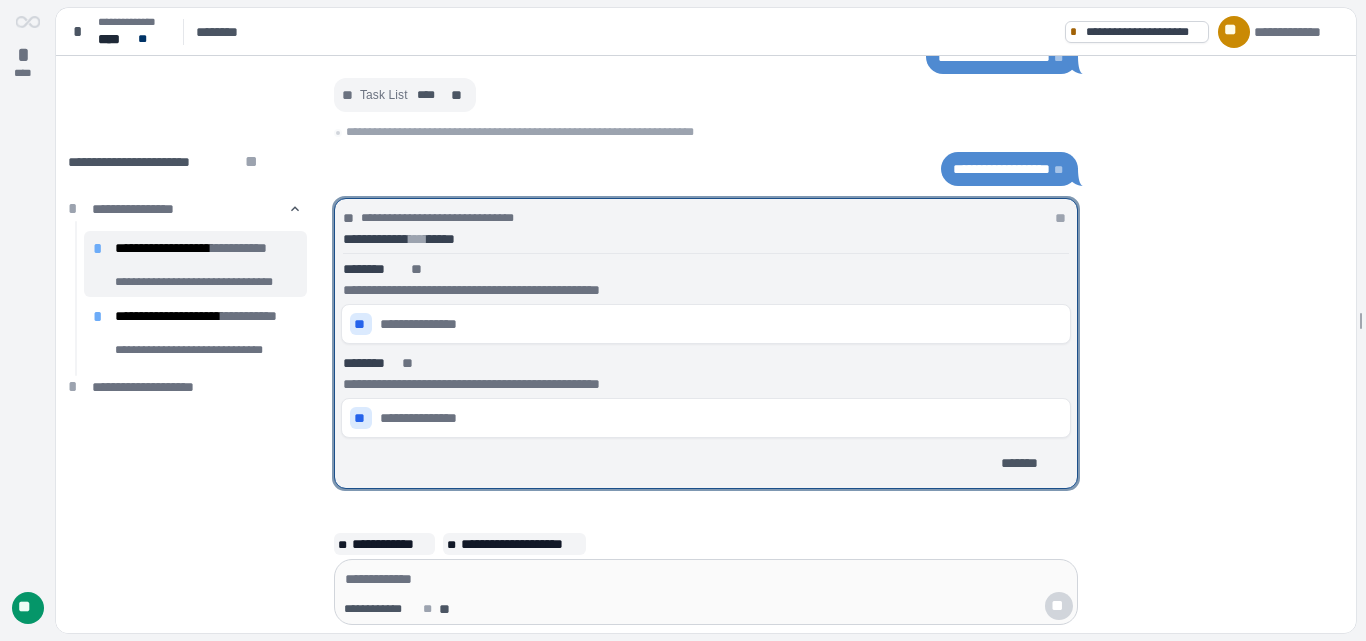 scroll, scrollTop: 0, scrollLeft: 0, axis: both 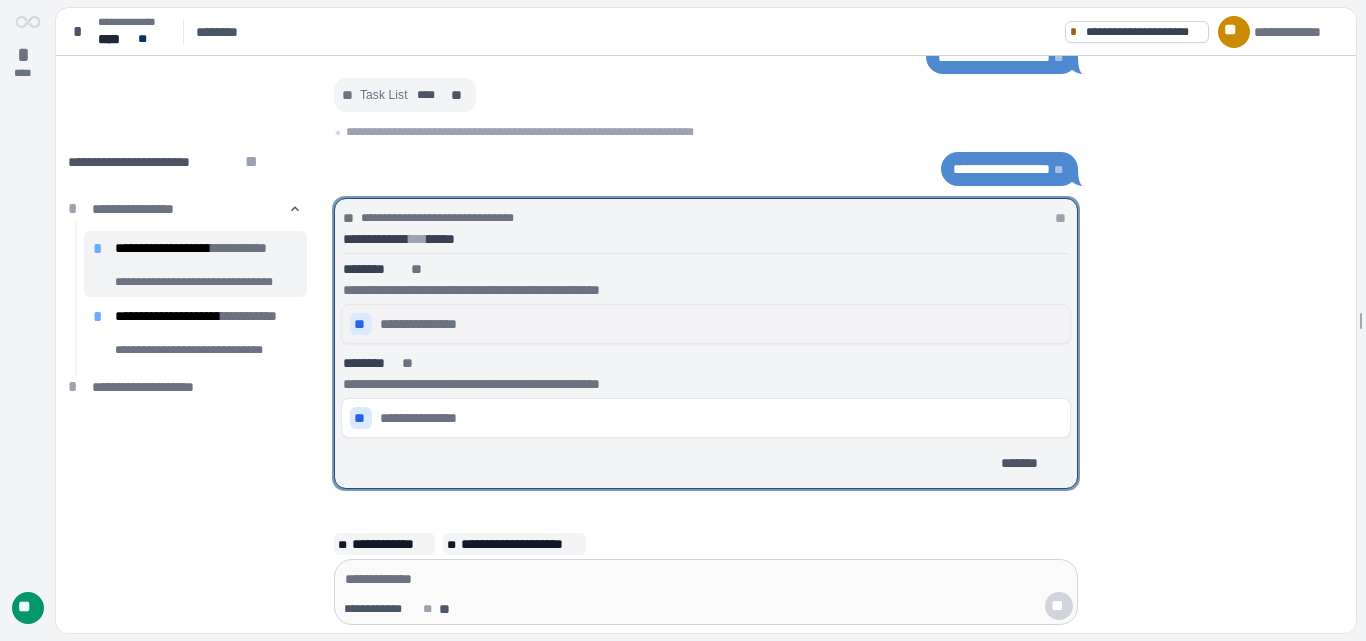 click on "**********" at bounding box center [426, 324] 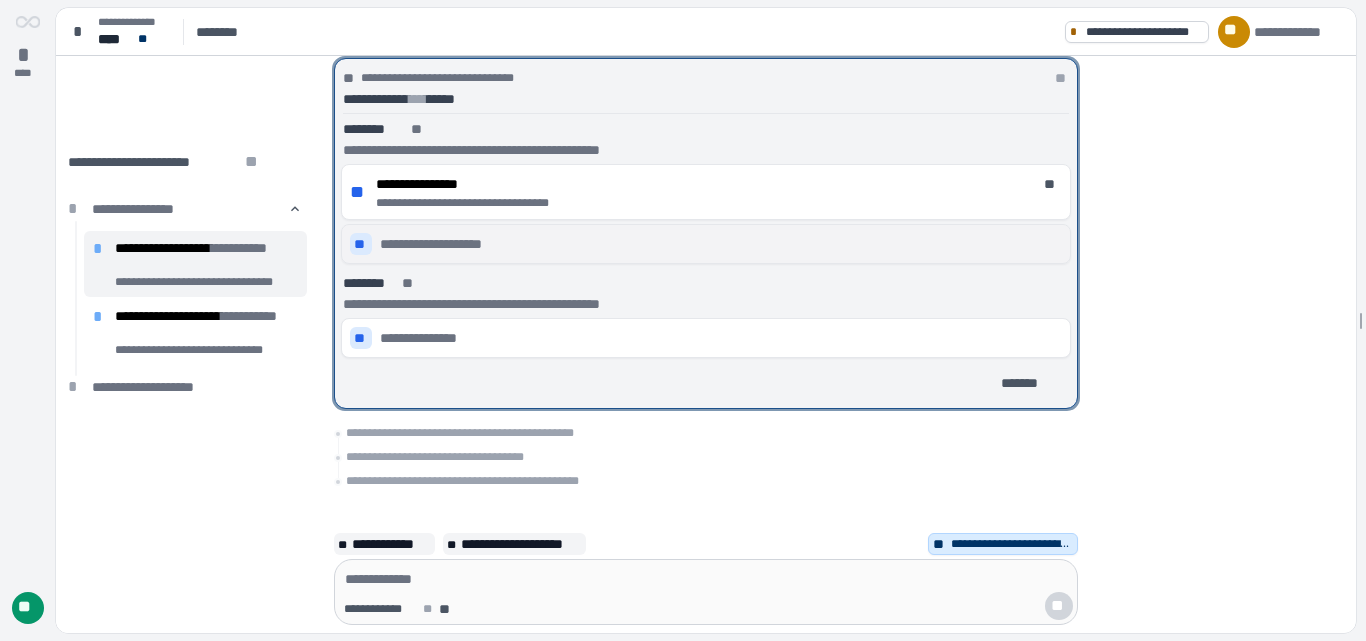 click on "**********" at bounding box center (444, 244) 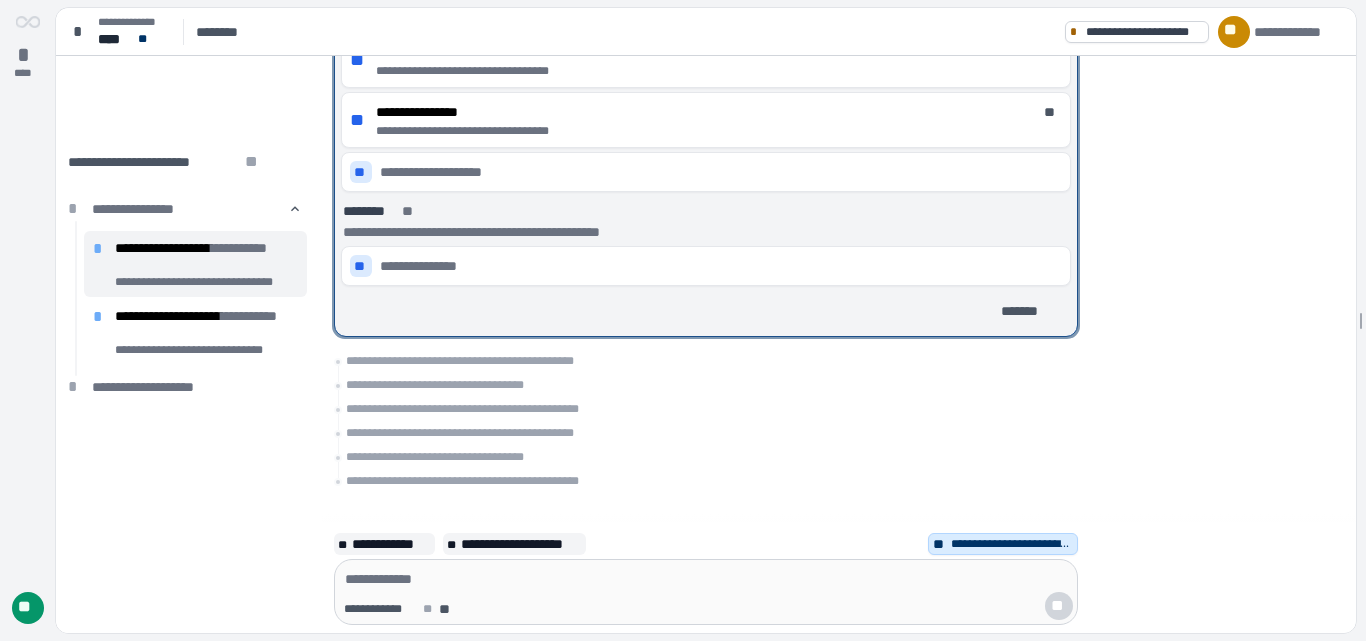 scroll, scrollTop: 100, scrollLeft: 0, axis: vertical 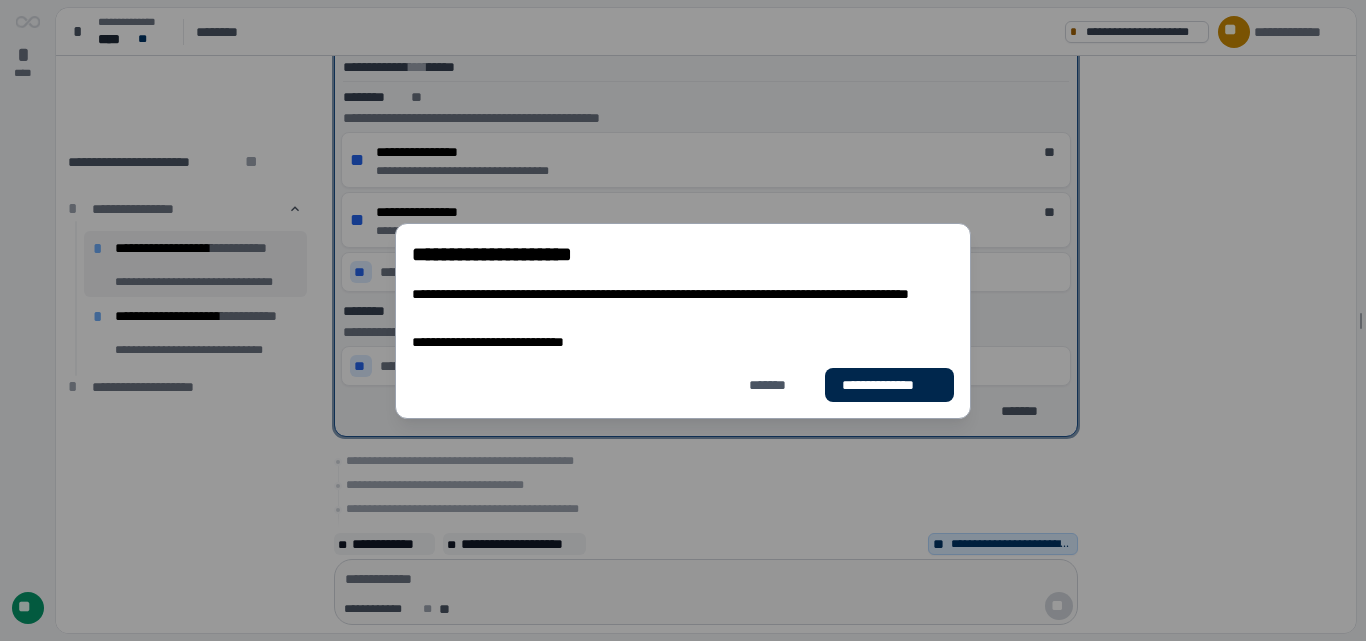 click on "**********" at bounding box center [889, 385] 